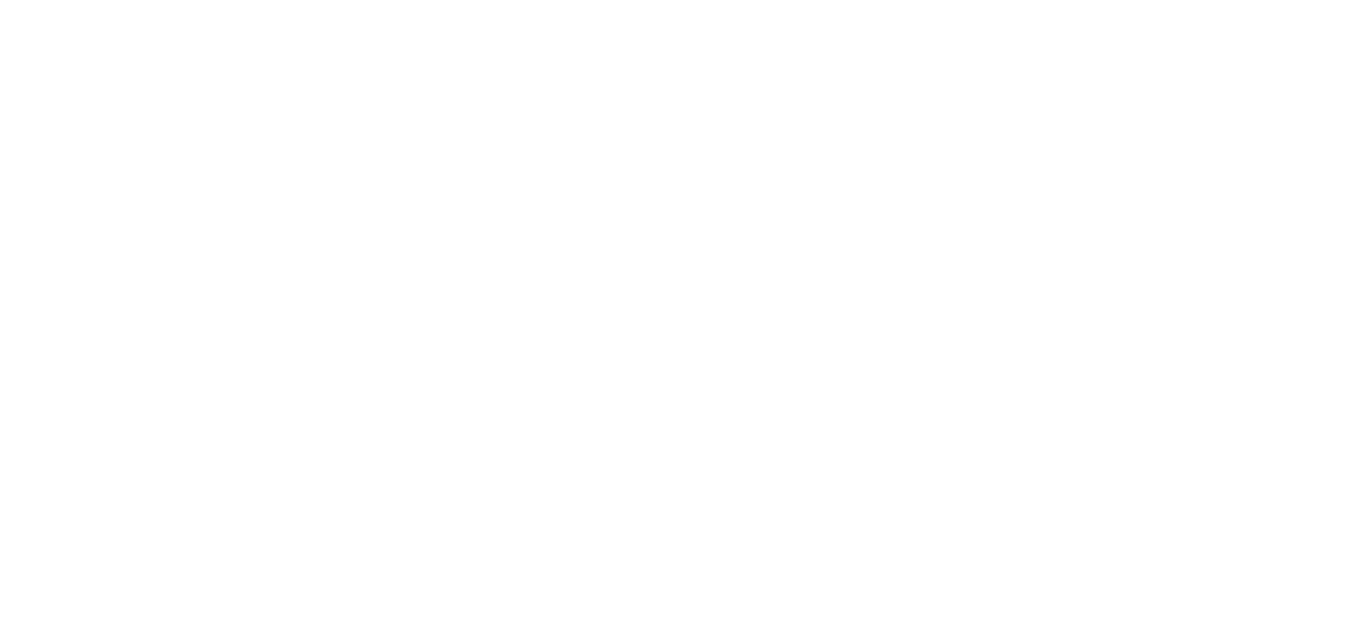 scroll, scrollTop: 0, scrollLeft: 0, axis: both 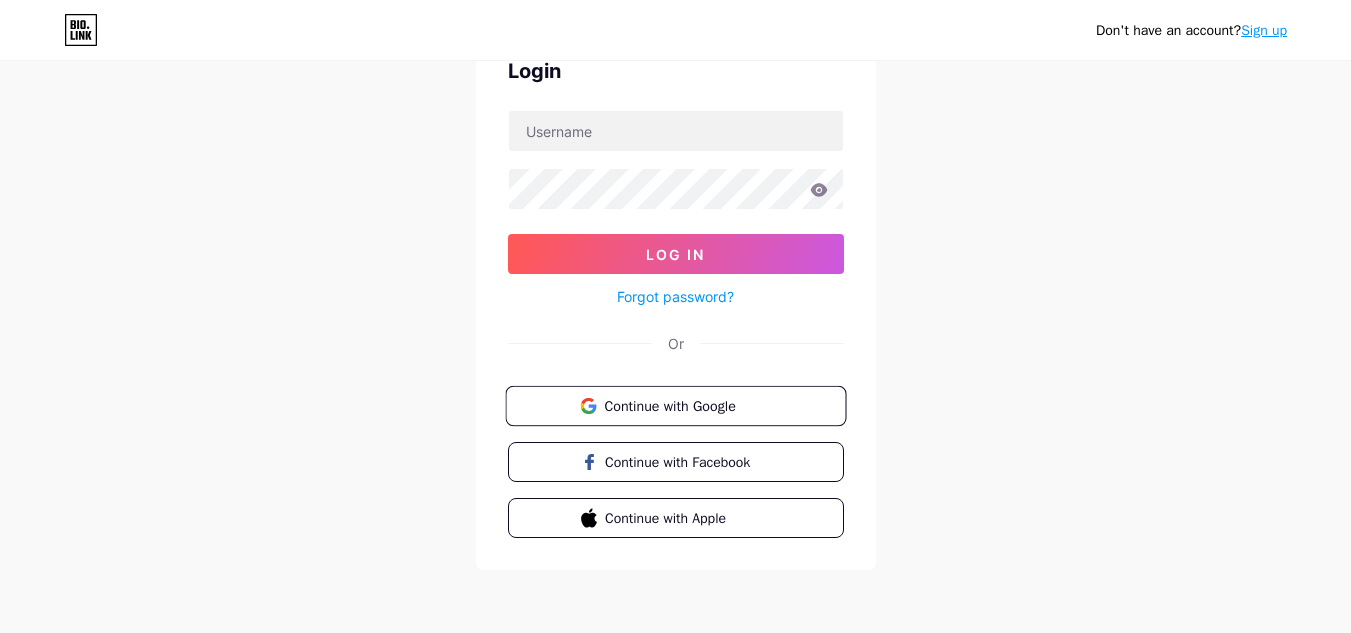 click on "Continue with Google" at bounding box center (687, 405) 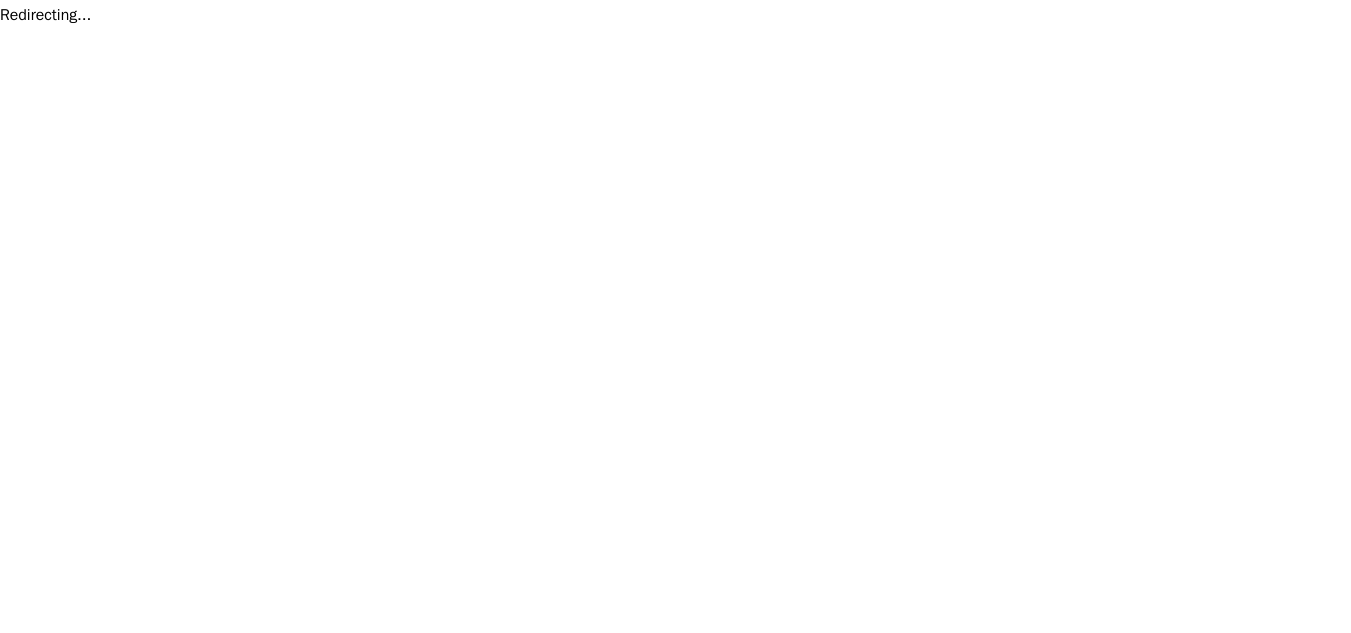 scroll, scrollTop: 0, scrollLeft: 0, axis: both 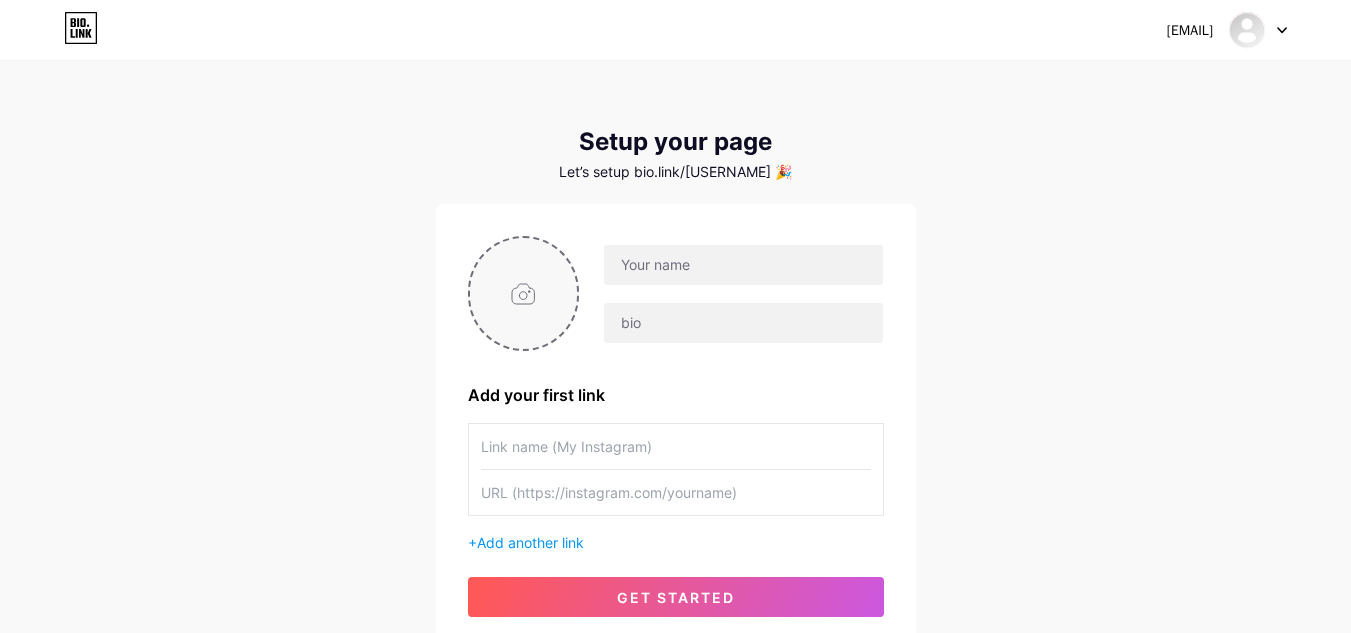 click at bounding box center (524, 293) 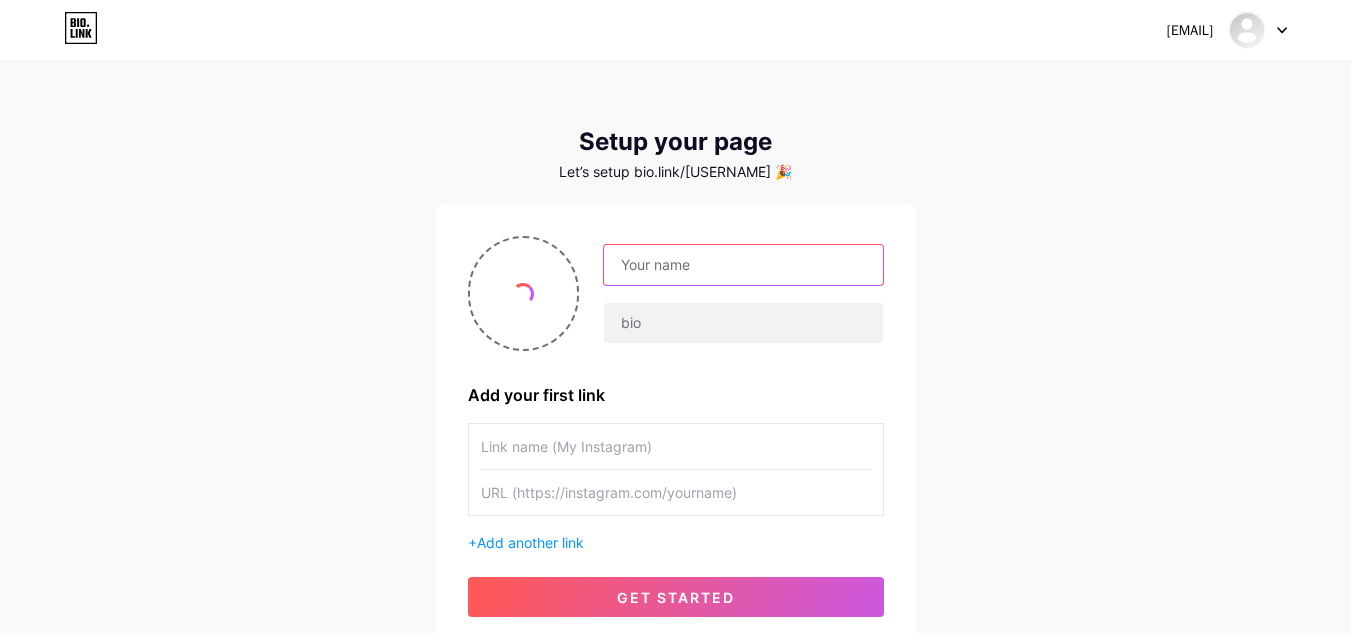 click at bounding box center [743, 265] 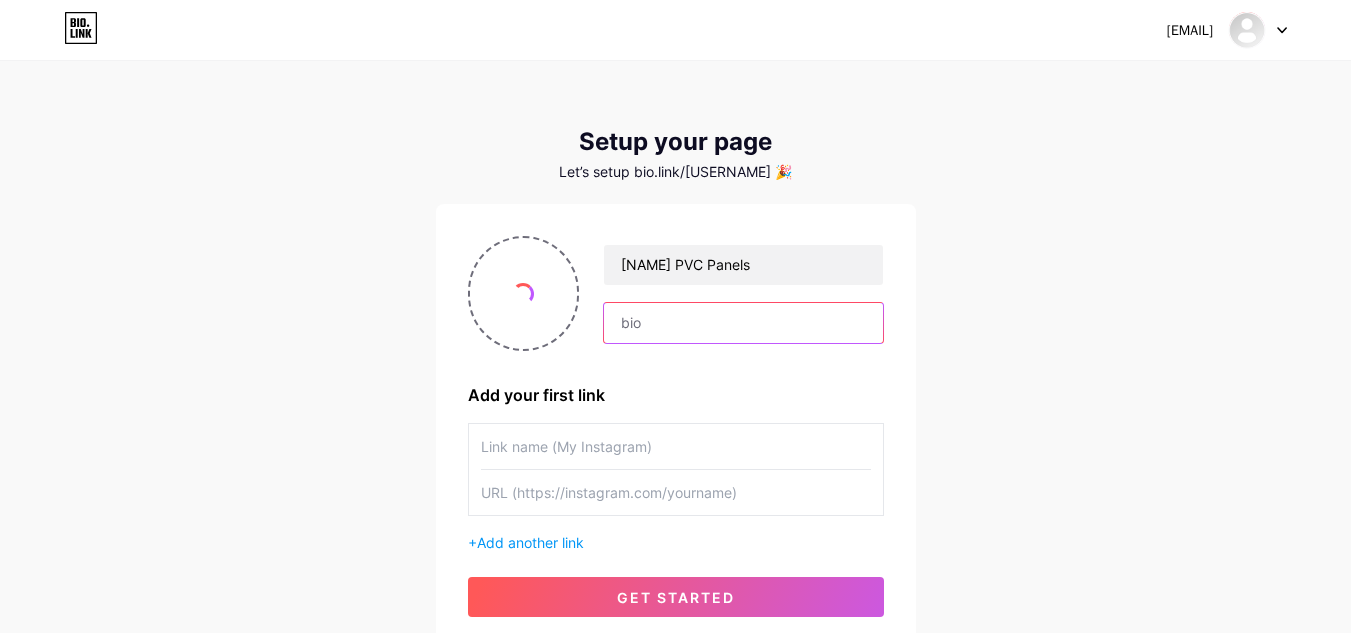 click at bounding box center (743, 323) 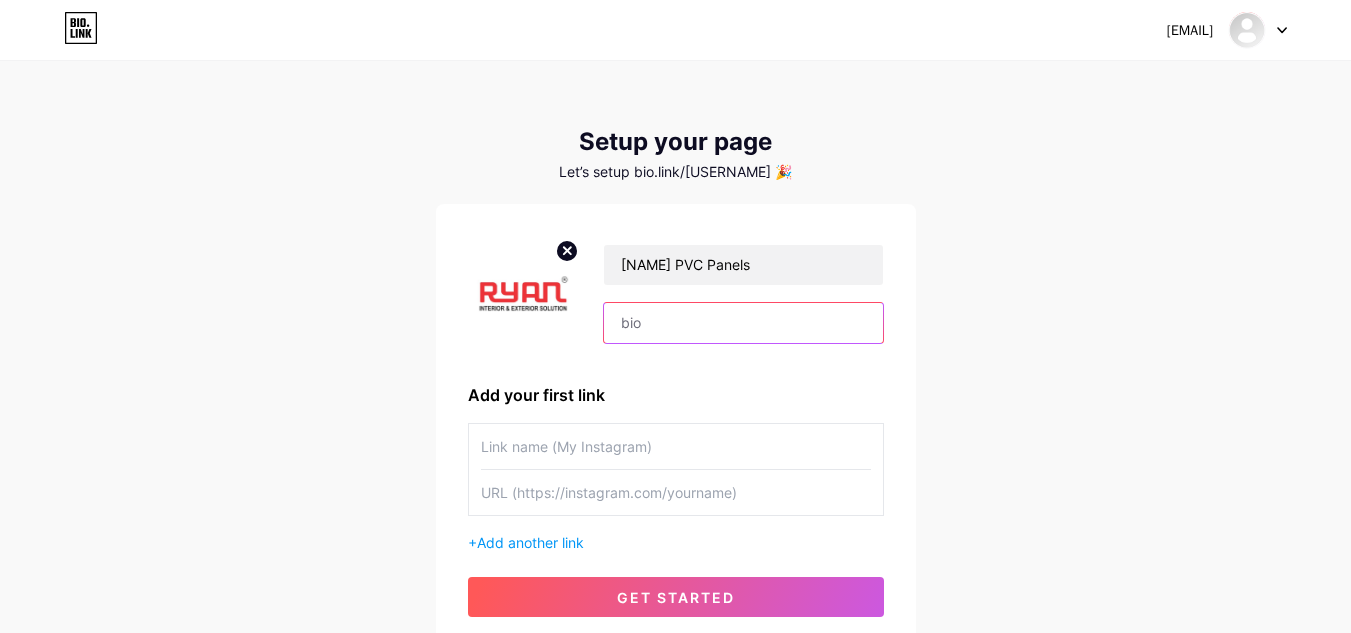 paste on "[NAME] PVC Panel is a leading Soffit Panel Manufacturer and supplier in [CITY], [COUNTRY]." 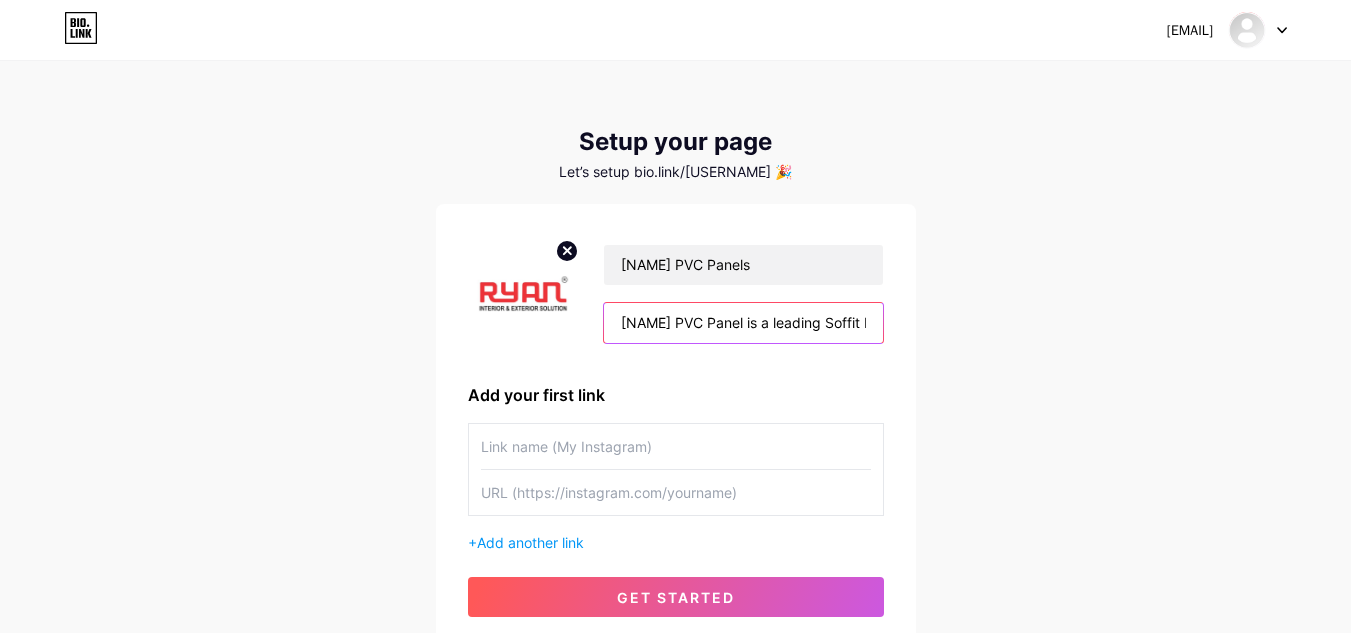 scroll, scrollTop: 0, scrollLeft: 305, axis: horizontal 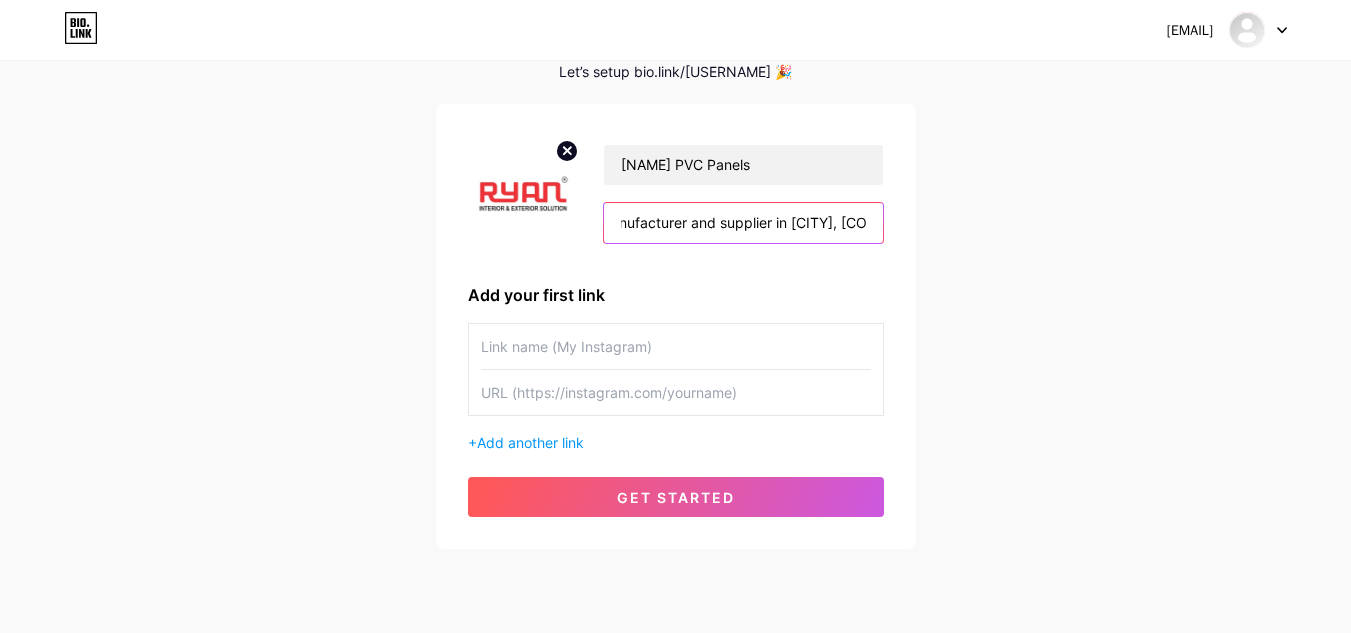 type on "[NAME] PVC Panel is a leading Soffit Panel Manufacturer and supplier in [CITY], [COUNTRY]." 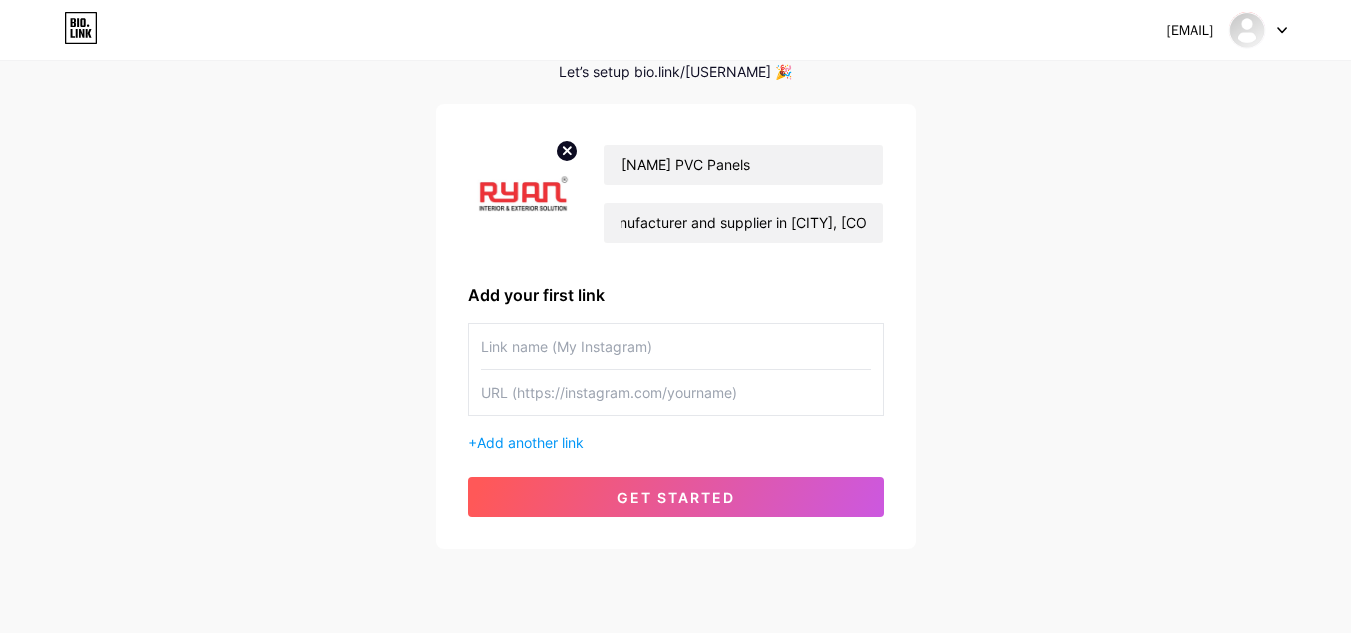 click at bounding box center (676, 346) 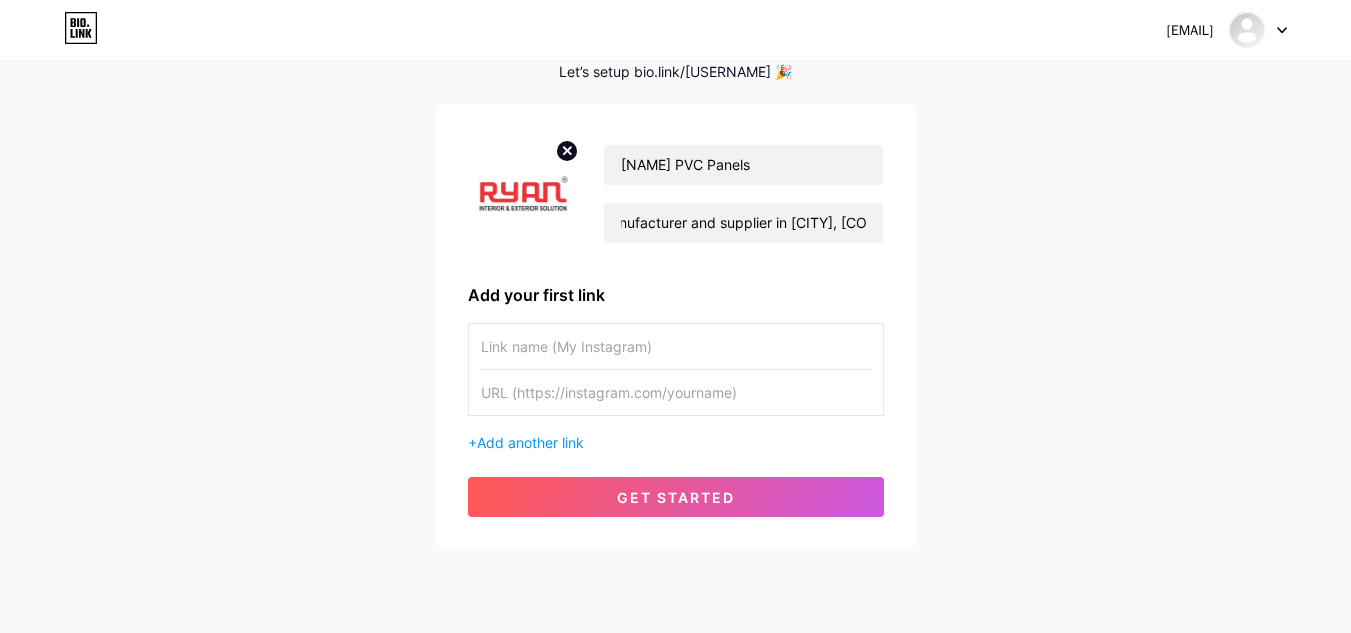 scroll, scrollTop: 0, scrollLeft: 0, axis: both 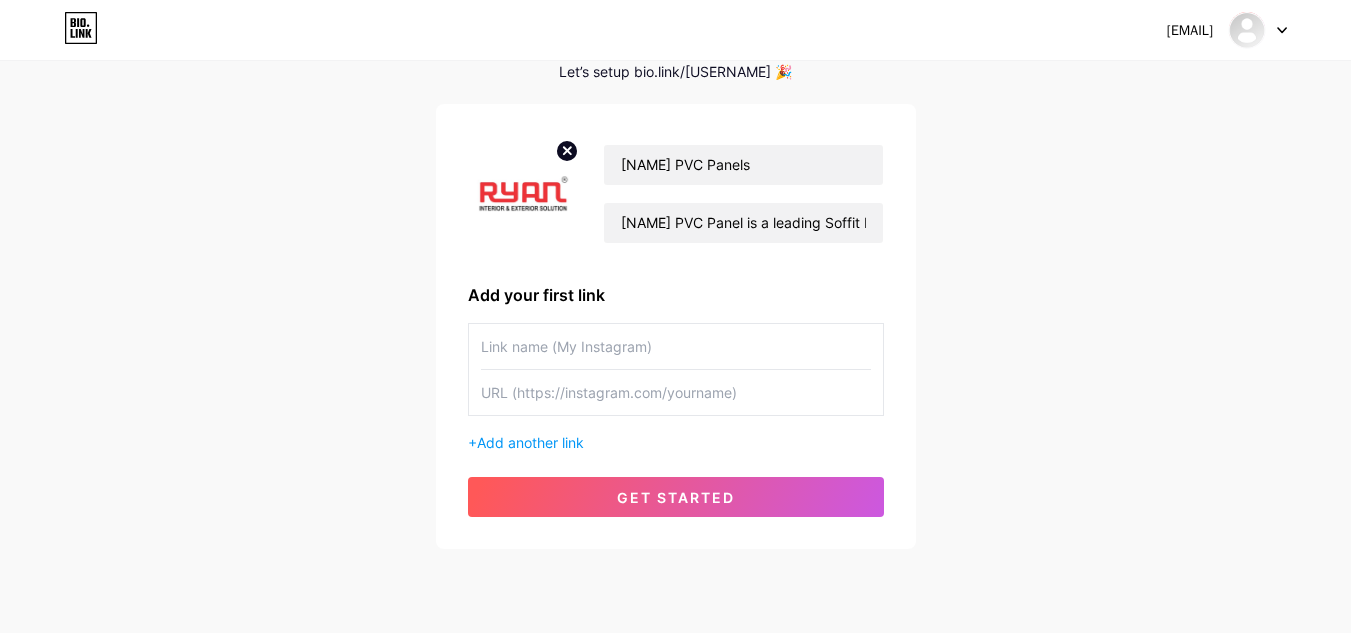 paste on "PVC Louvers Panel" 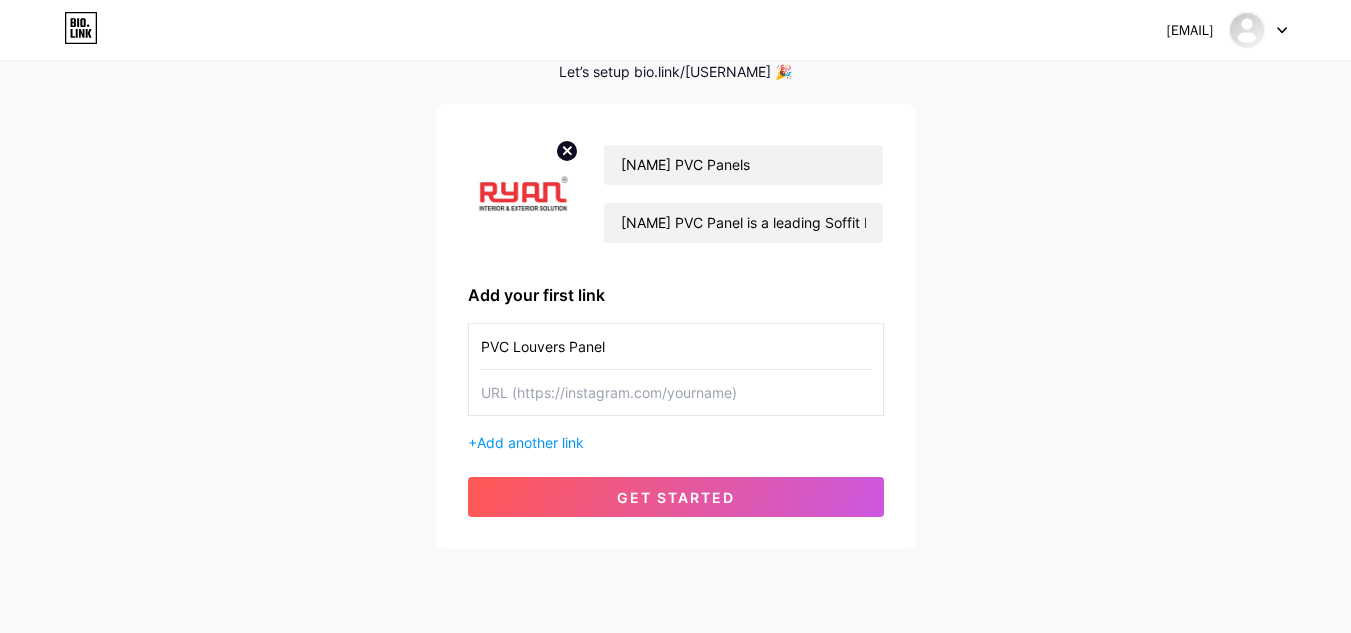 type on "PVC Louvers Panel" 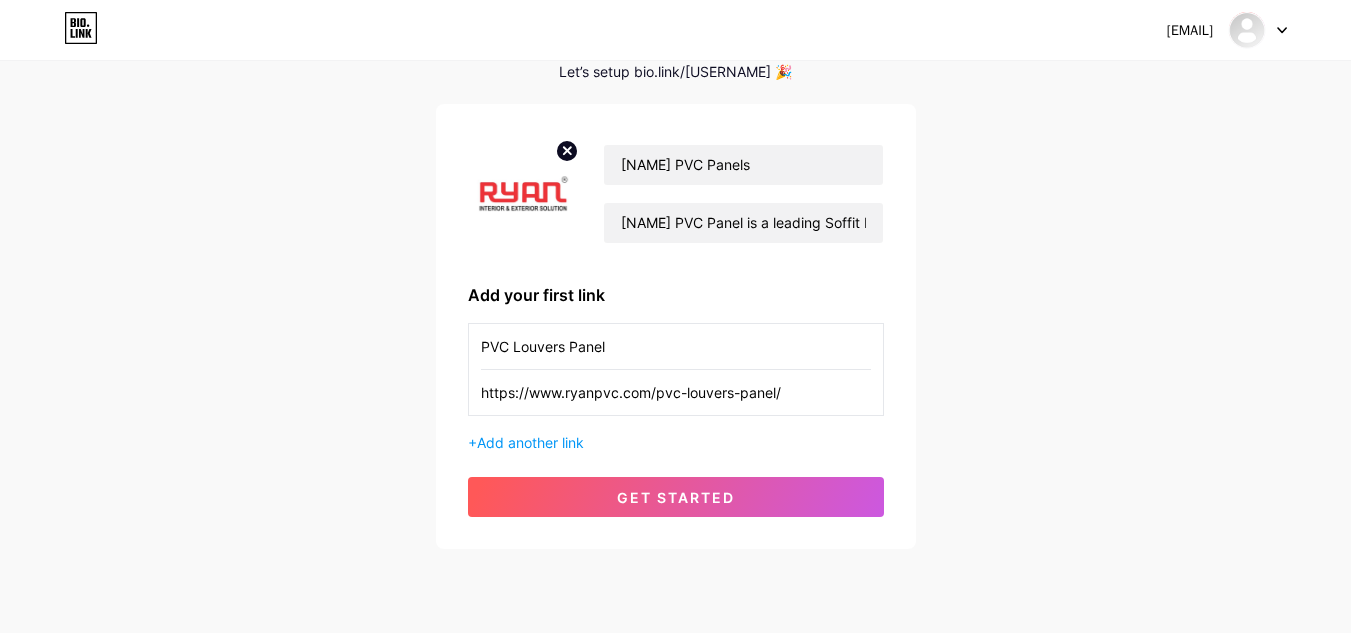 click on "https://www.ryanpvc.com/pvc-louvers-panel/" at bounding box center [676, 346] 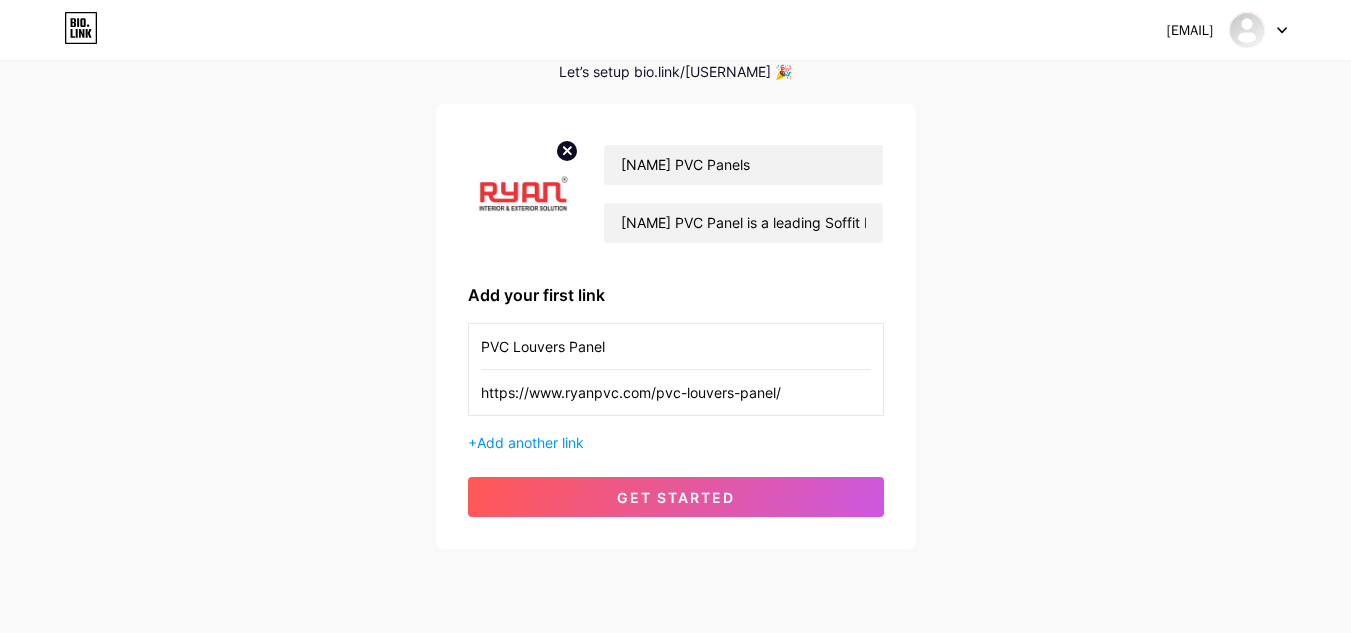type on "https://www.ryanpvc.com/pvc-louvers-panel/" 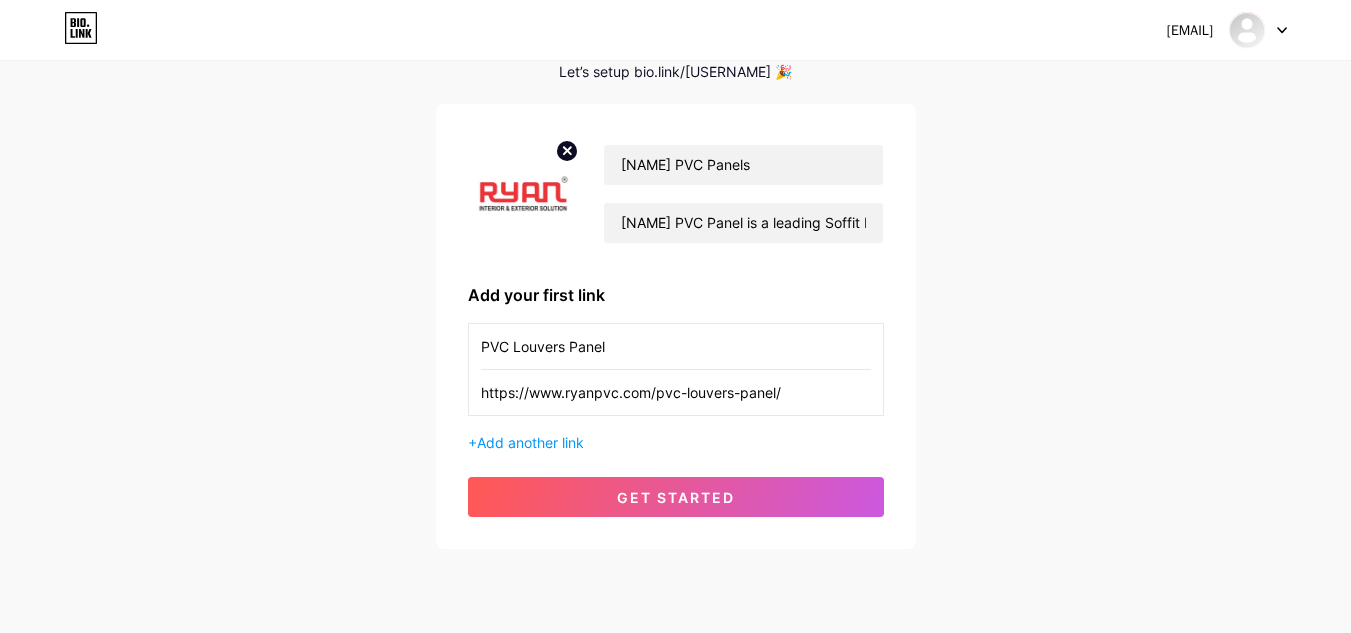 click on "https://www.ryanpvc.com/pvc-louvers-panel/" at bounding box center (676, 346) 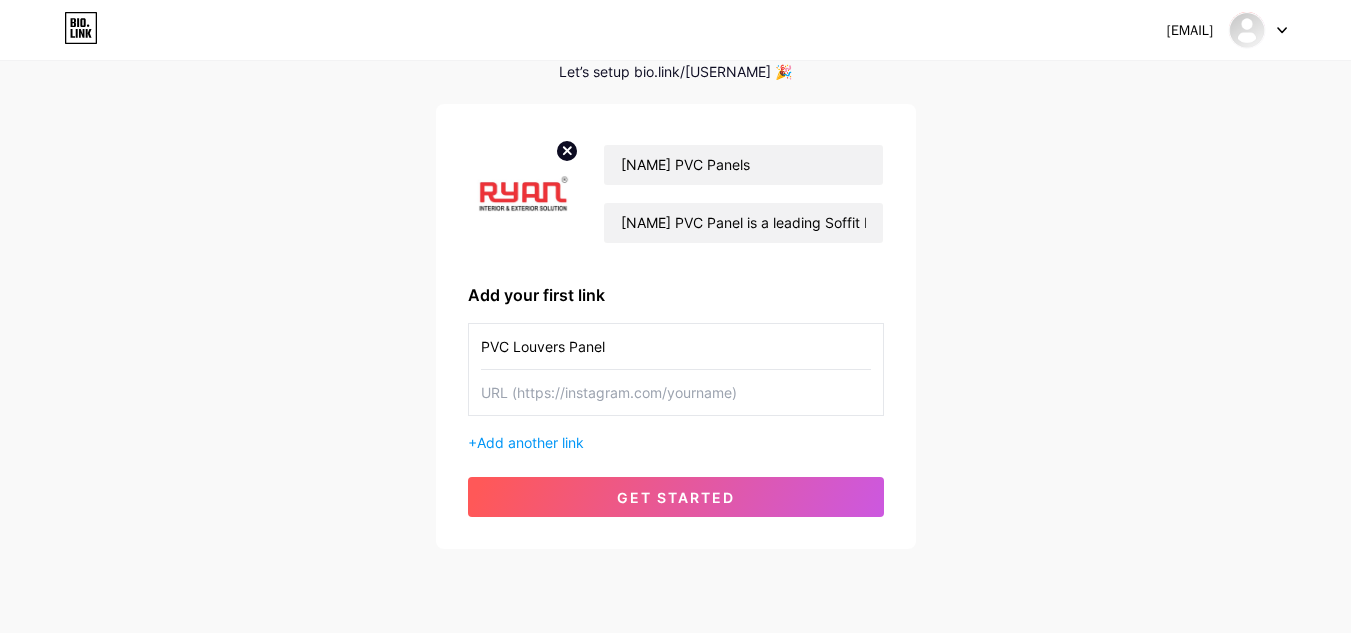 paste on "https://www.ryanpvc.com/pvc-louvers-panel/" 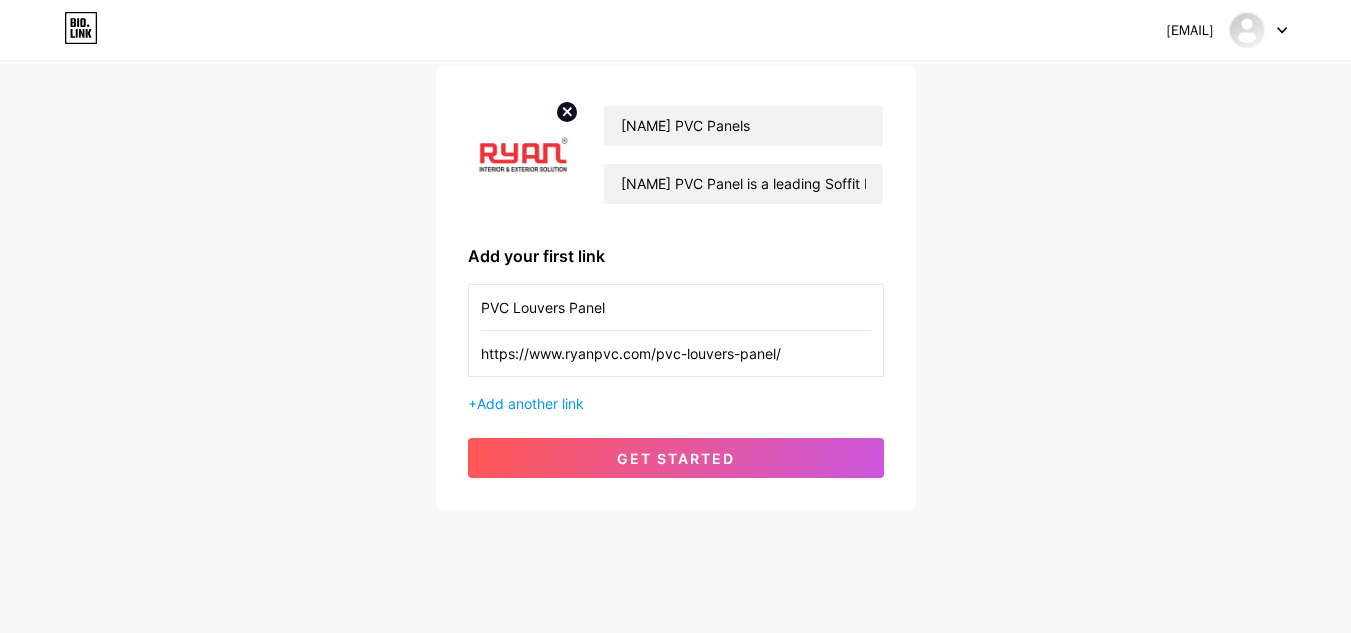 scroll, scrollTop: 160, scrollLeft: 0, axis: vertical 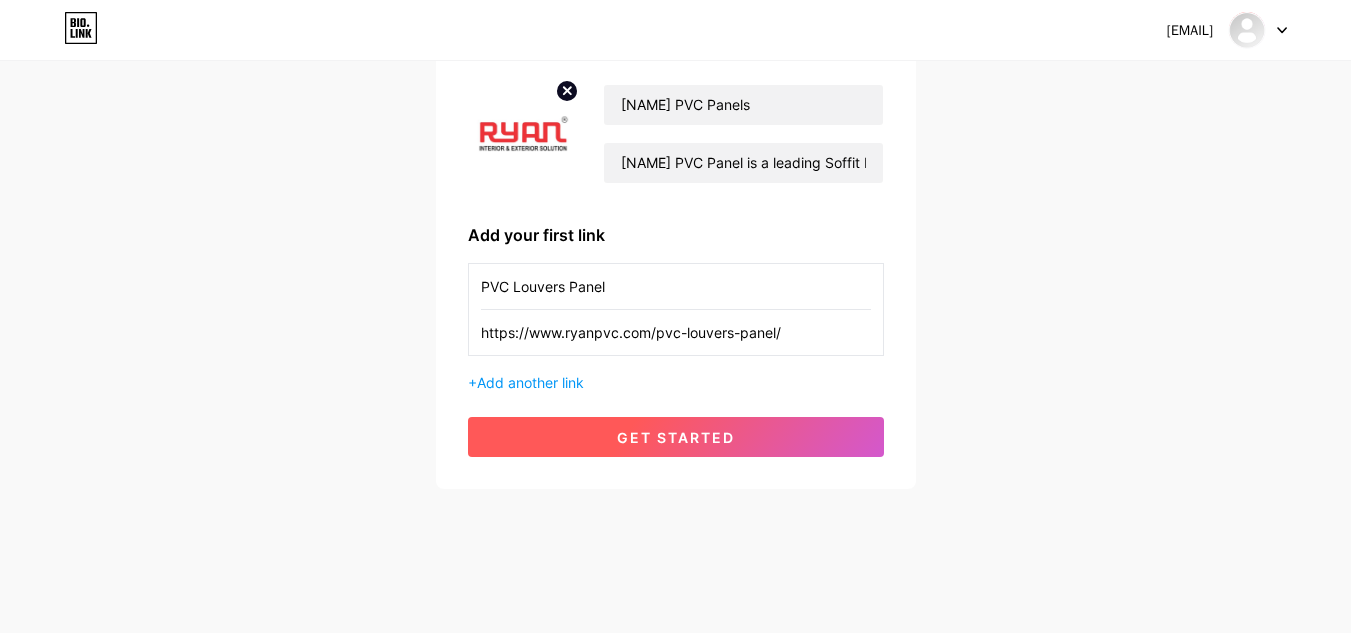 click on "get started" at bounding box center [676, 437] 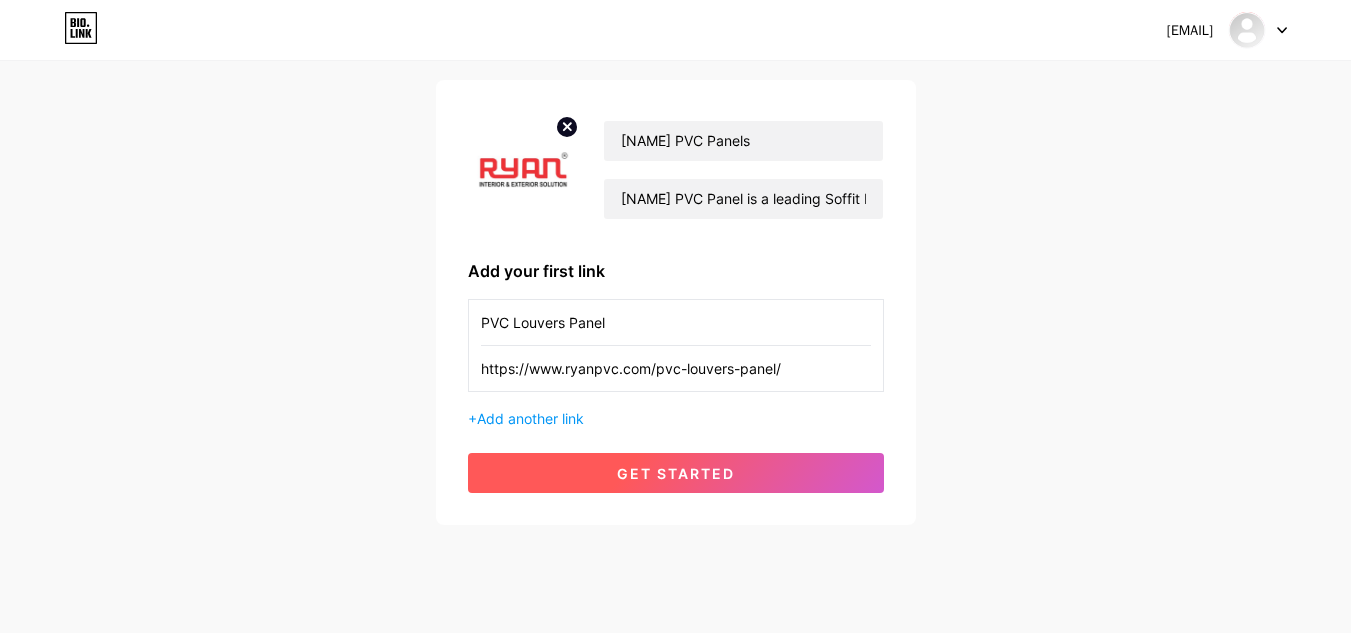 scroll, scrollTop: 160, scrollLeft: 0, axis: vertical 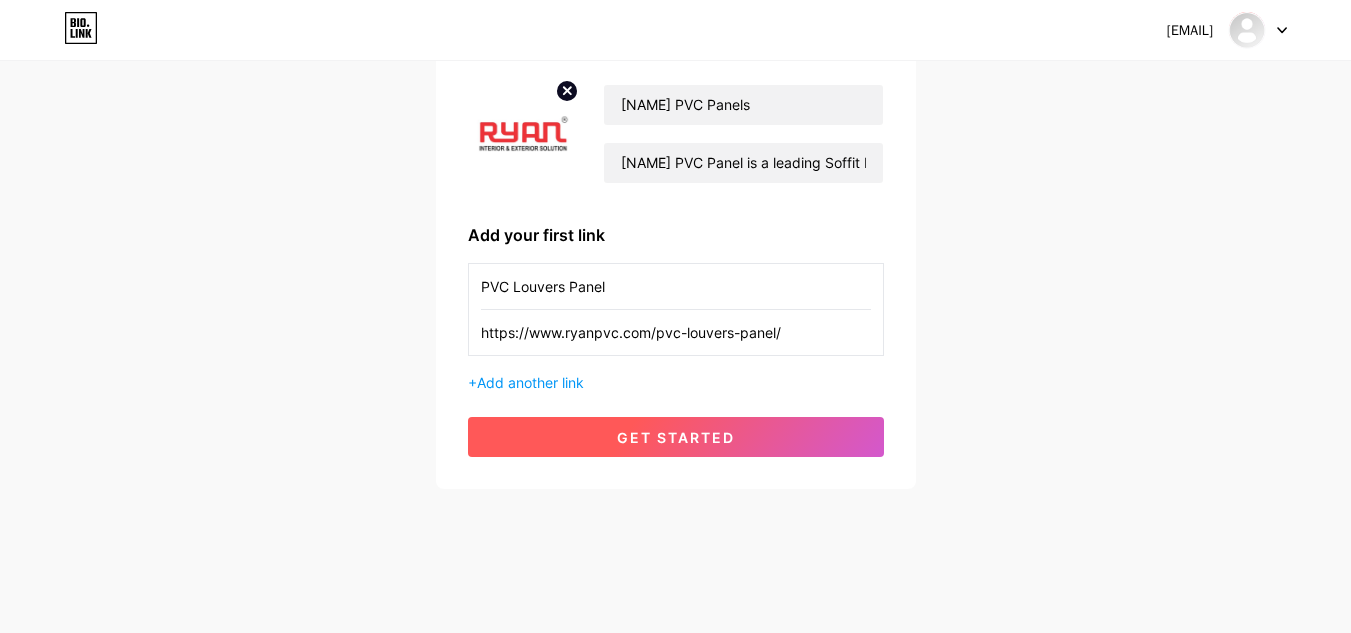 click on "get started" at bounding box center [676, 437] 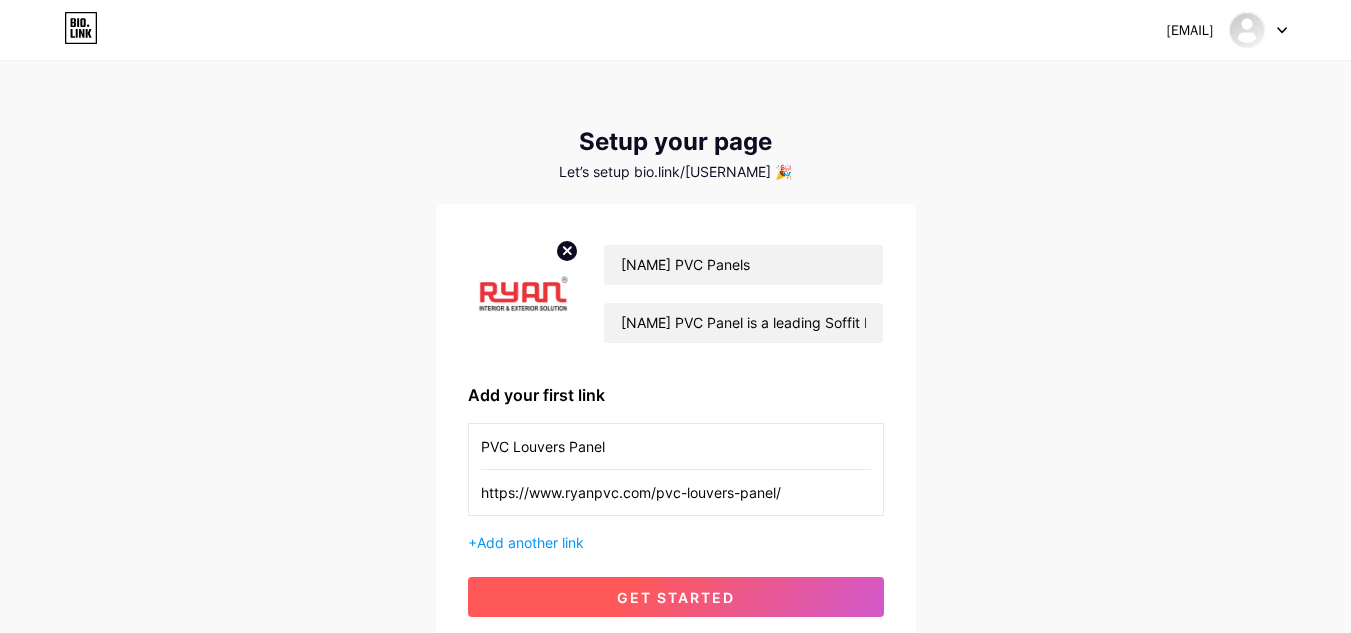 scroll, scrollTop: 160, scrollLeft: 0, axis: vertical 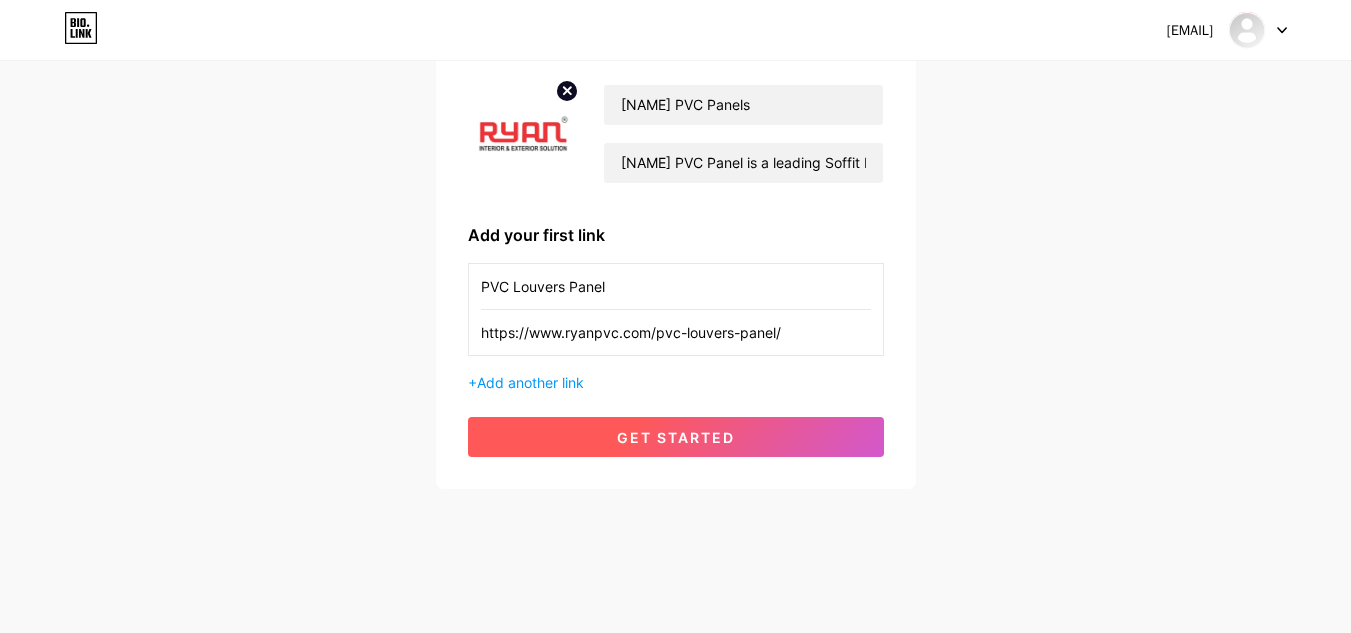 click on "get started" at bounding box center (676, 437) 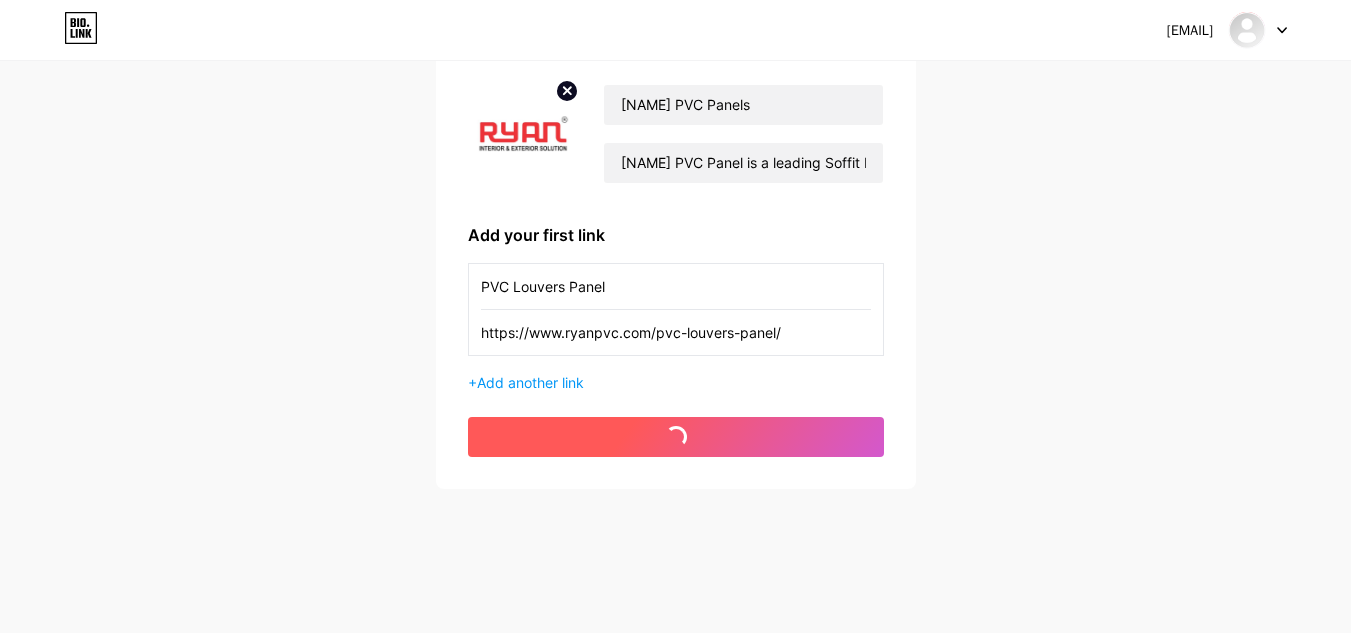 click on "get started" at bounding box center [676, 437] 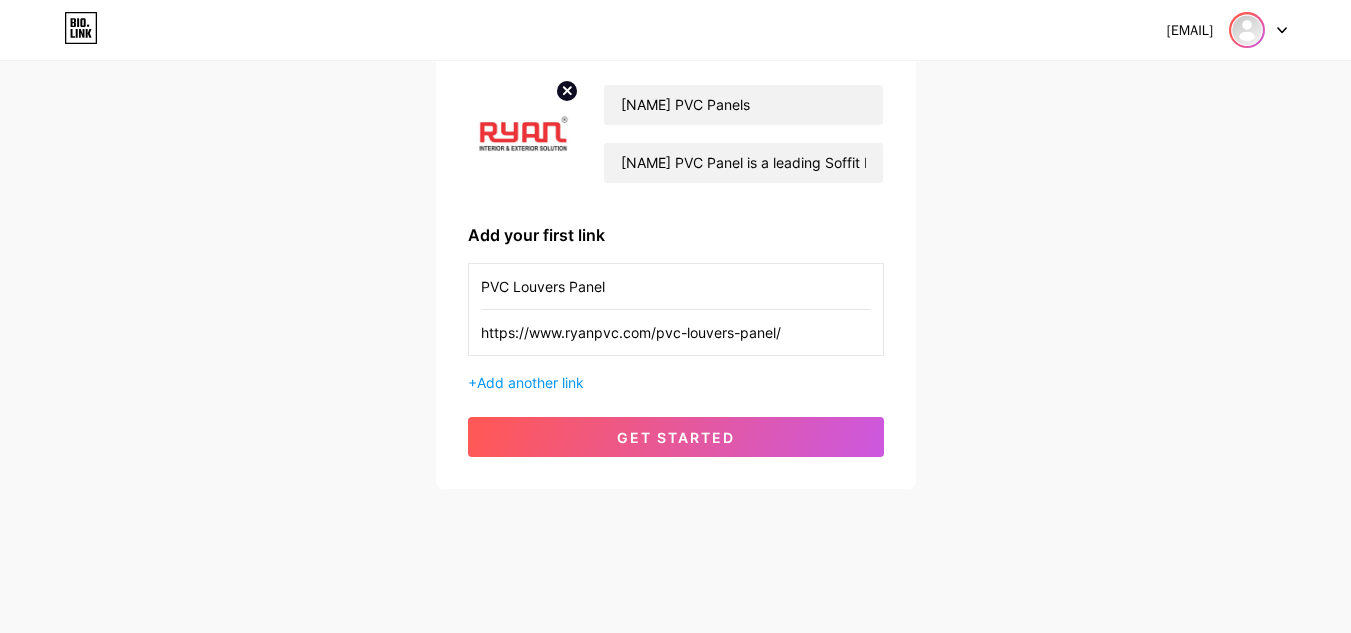 click at bounding box center (1247, 30) 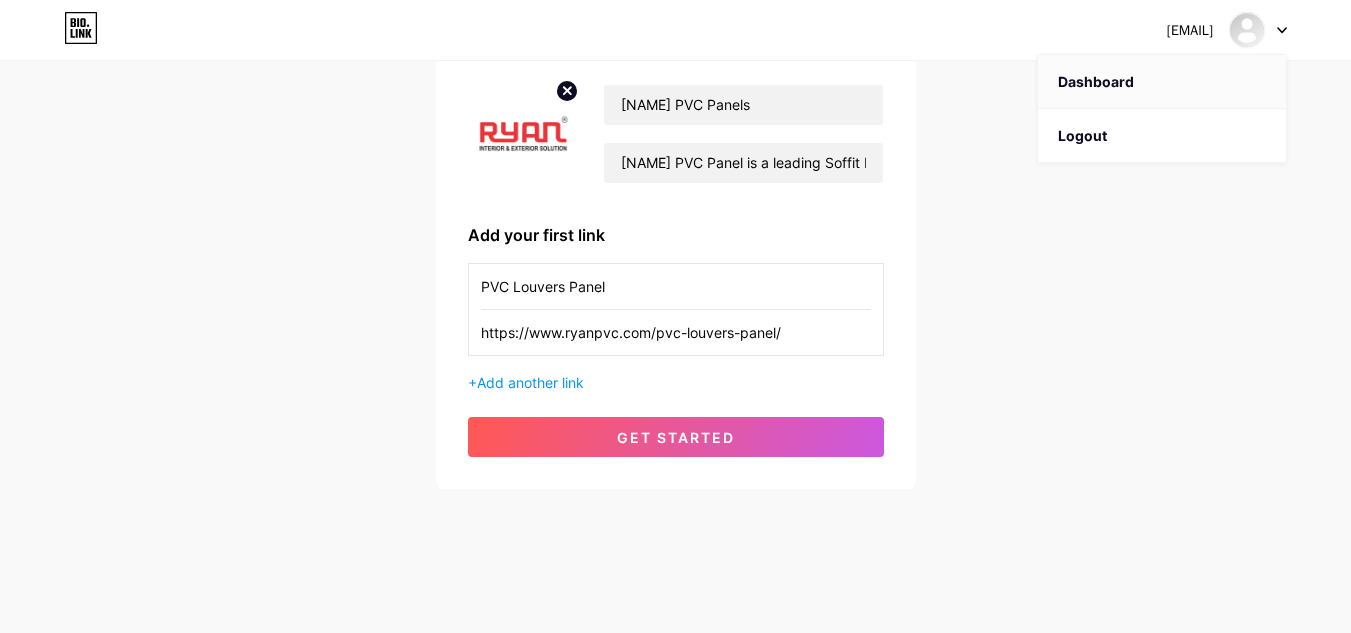 click on "Dashboard" at bounding box center (1162, 82) 